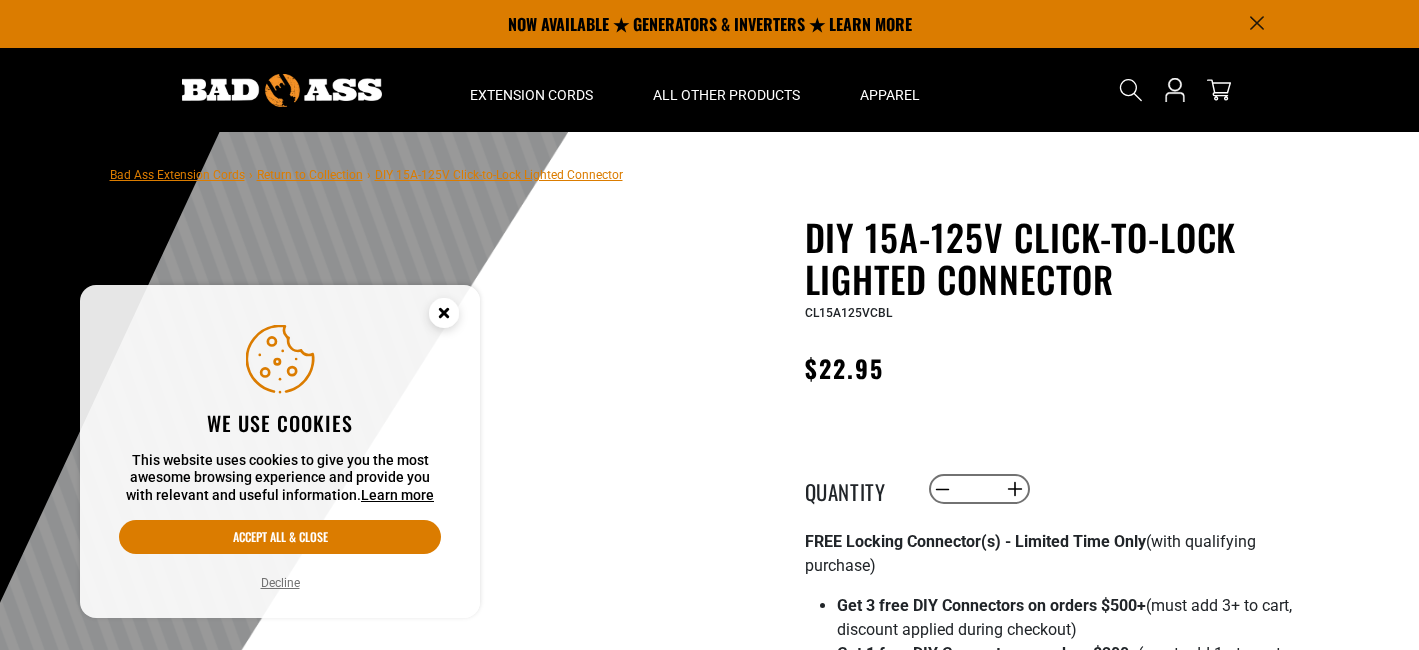 scroll, scrollTop: 0, scrollLeft: 0, axis: both 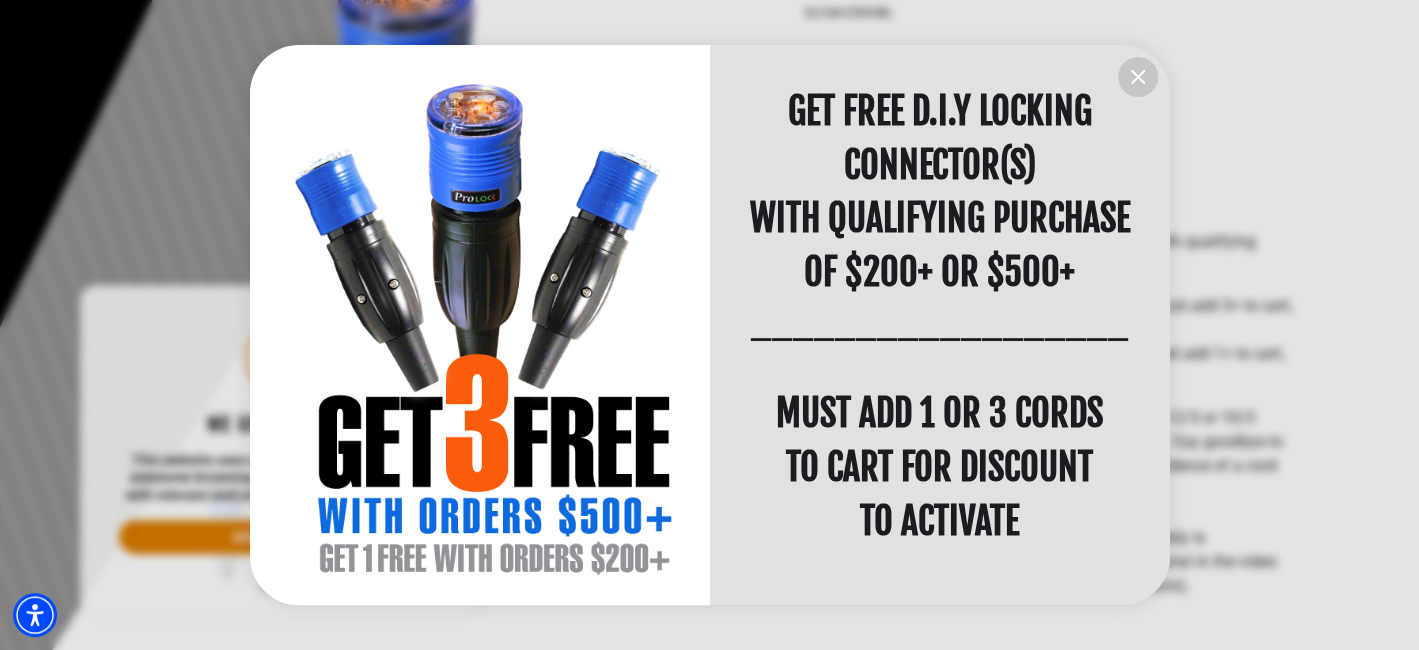 click 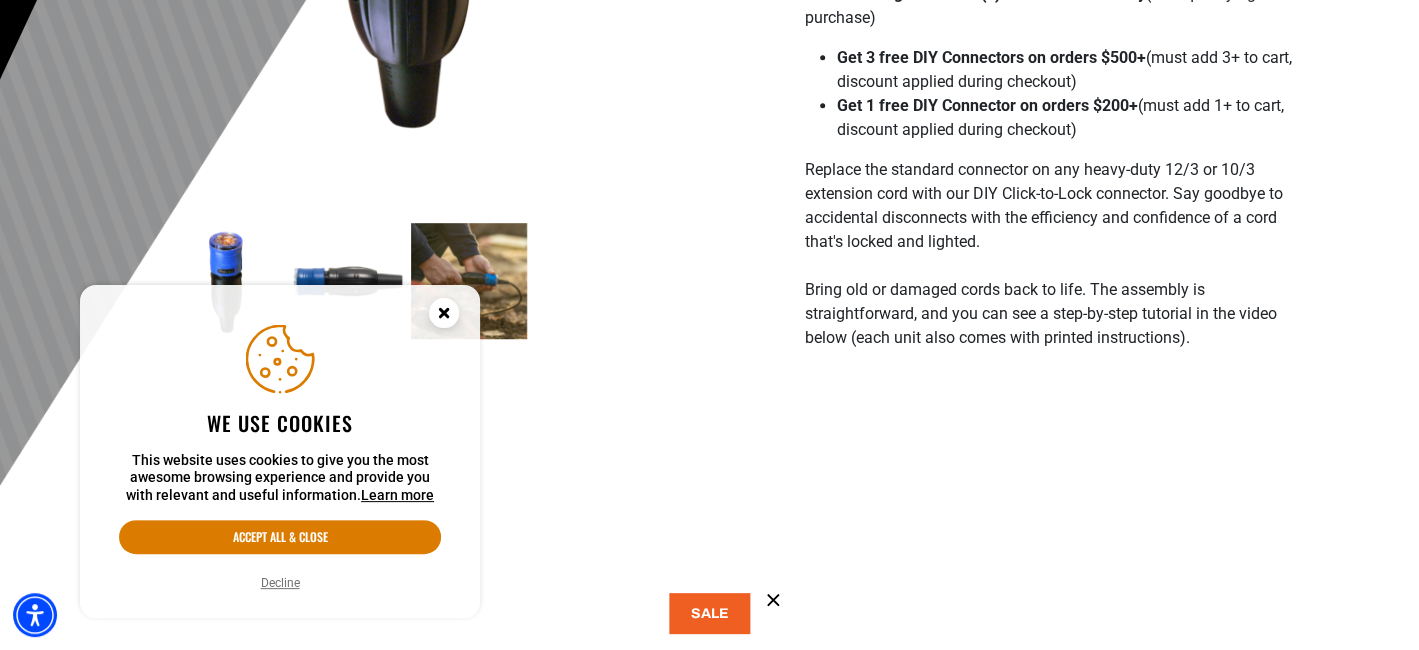 scroll, scrollTop: 600, scrollLeft: 0, axis: vertical 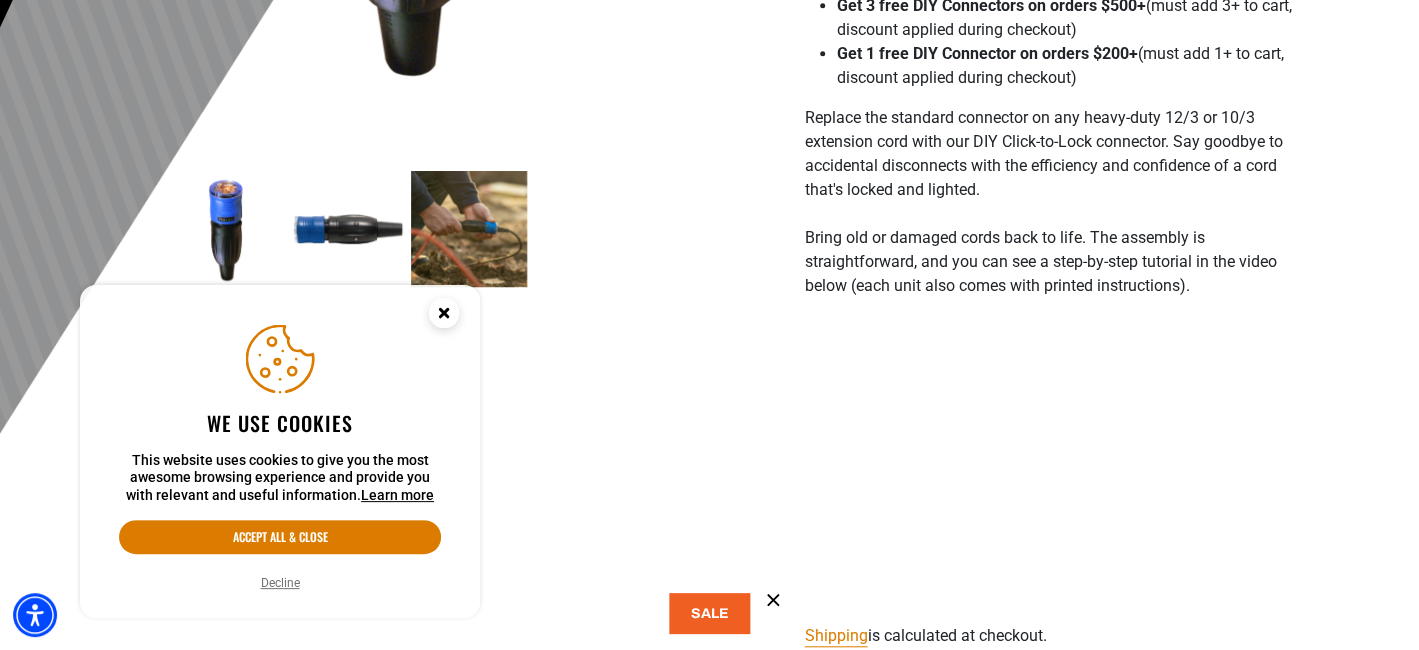 drag, startPoint x: 390, startPoint y: 526, endPoint x: 435, endPoint y: 481, distance: 63.63961 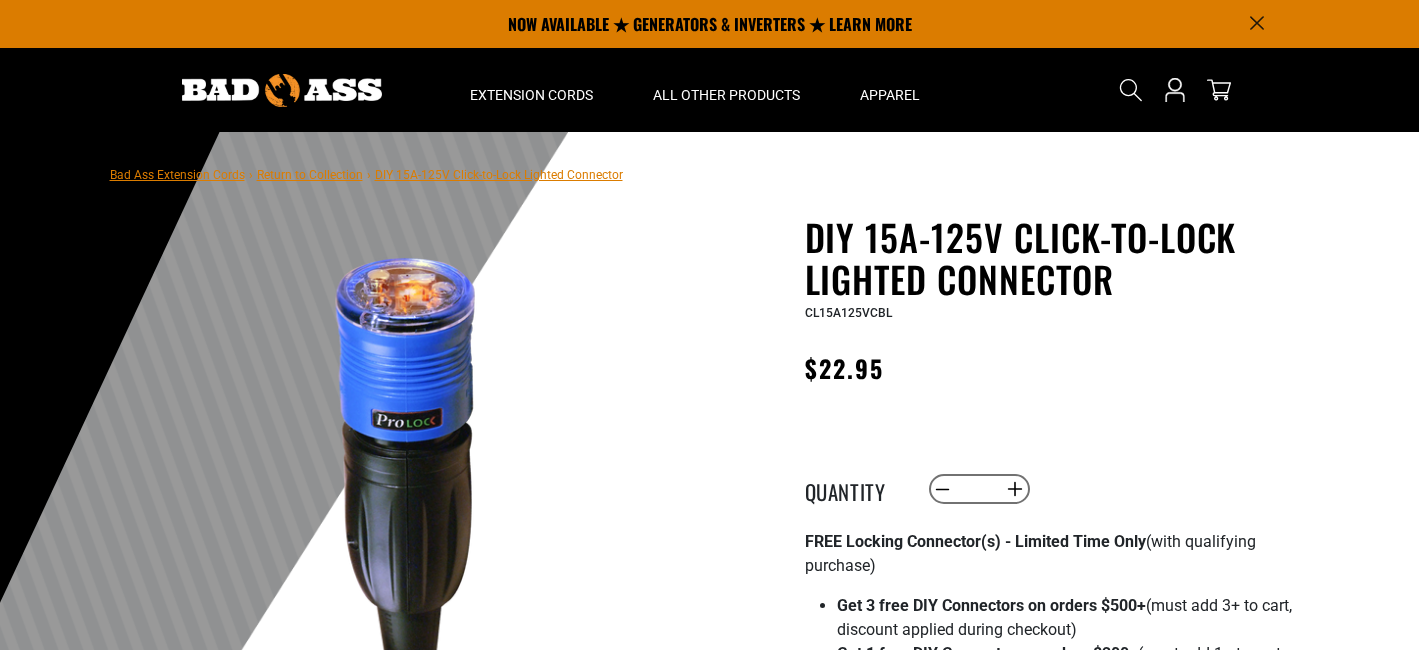 scroll, scrollTop: 0, scrollLeft: 0, axis: both 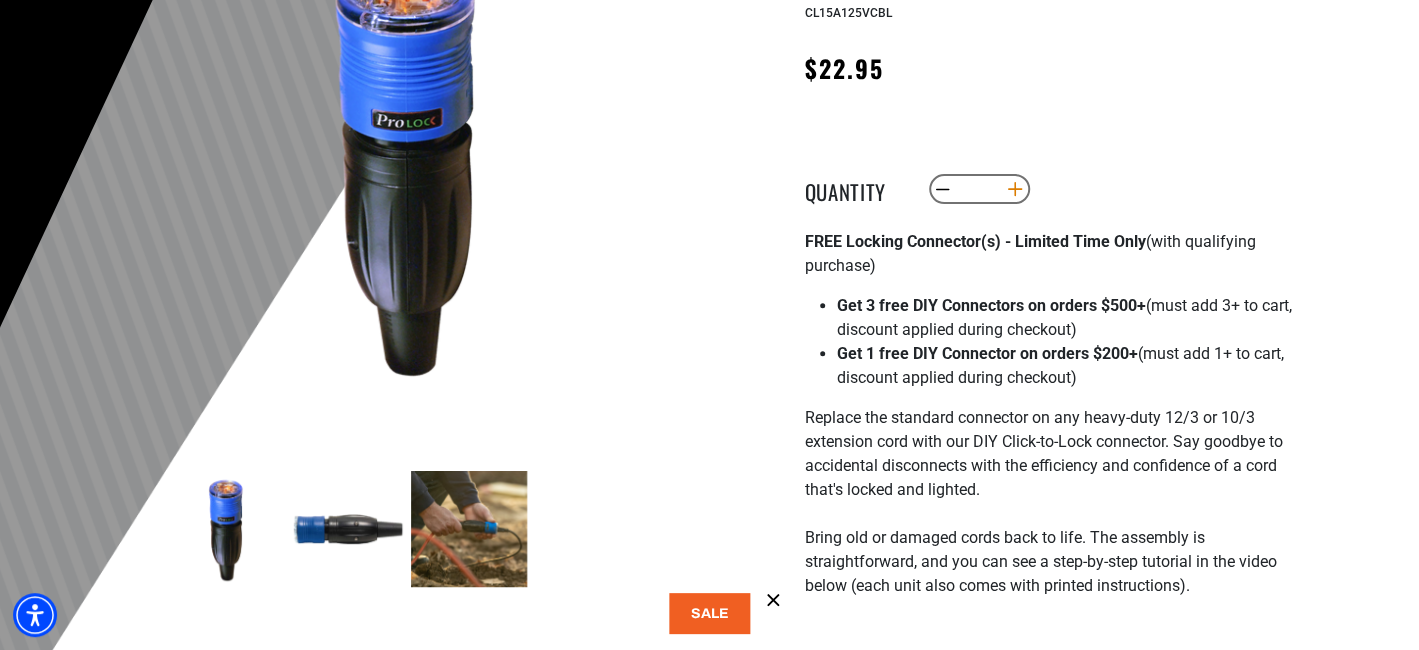 click on "Increase quantity for DIY 15A-125V Click-to-Lock Lighted Connector" at bounding box center (1014, 189) 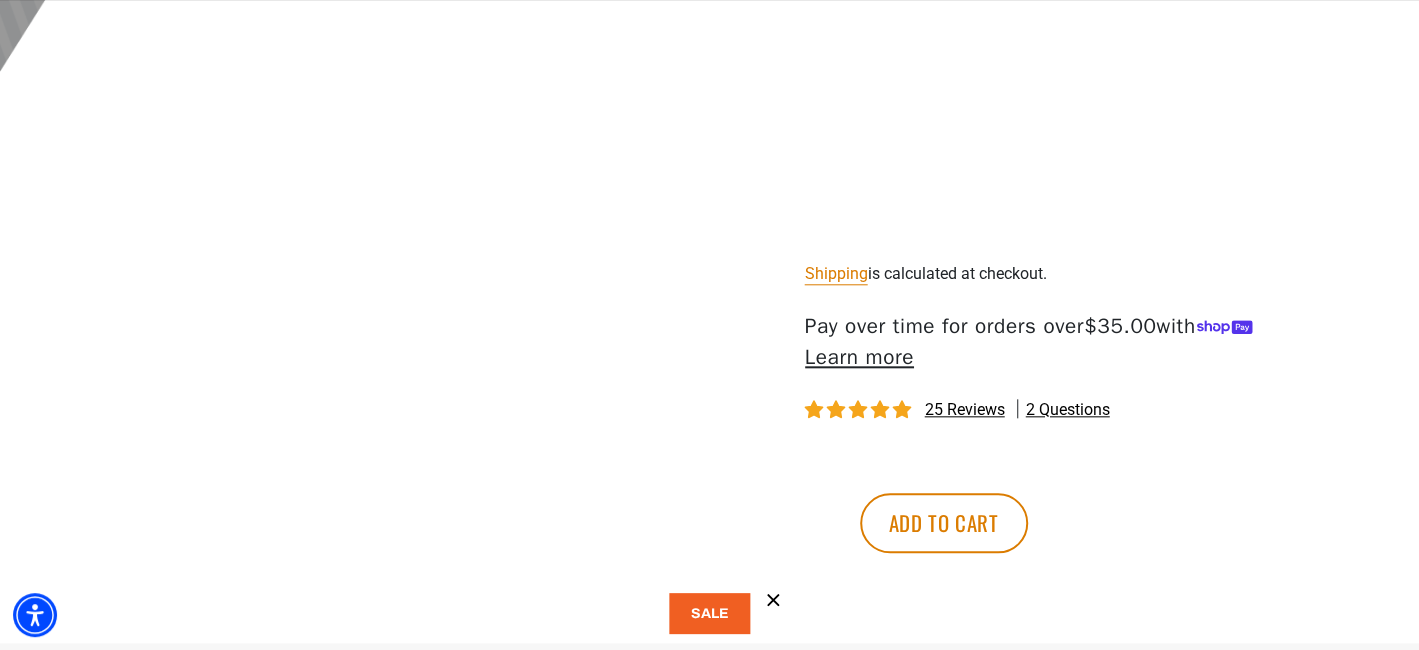 scroll, scrollTop: 1000, scrollLeft: 0, axis: vertical 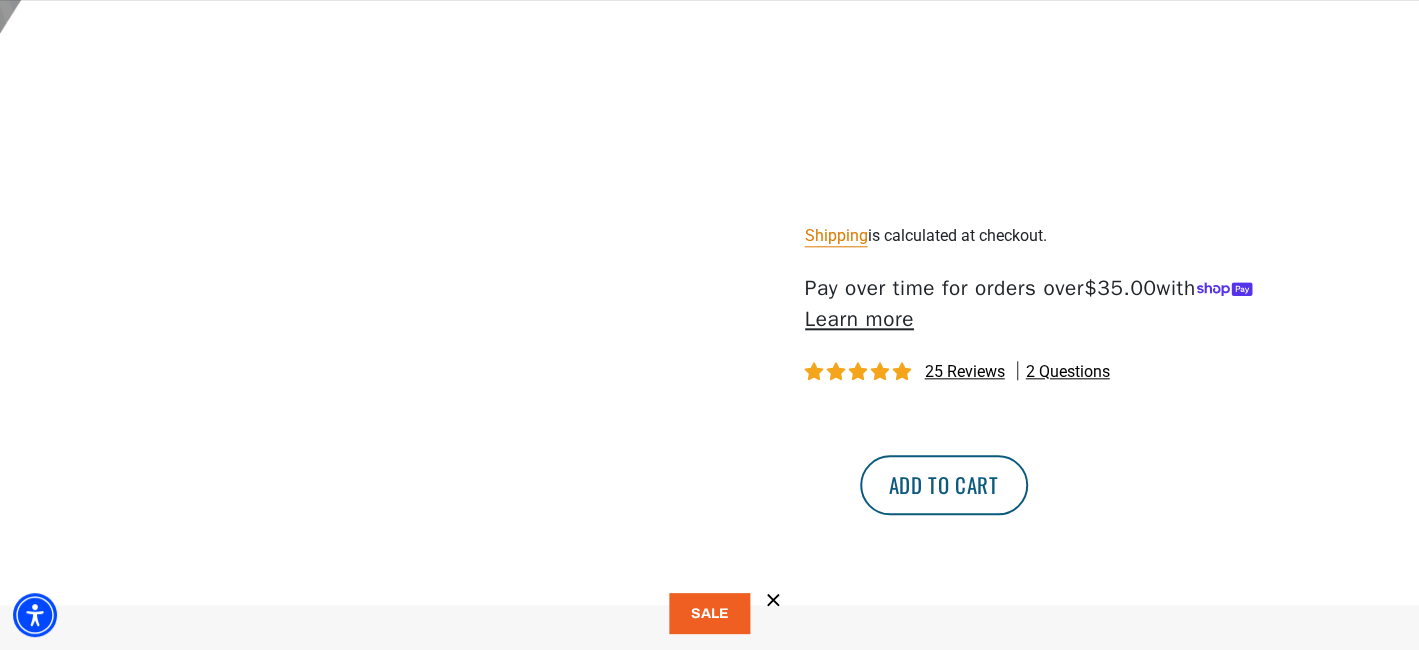 click on "Add to cart" at bounding box center (944, 485) 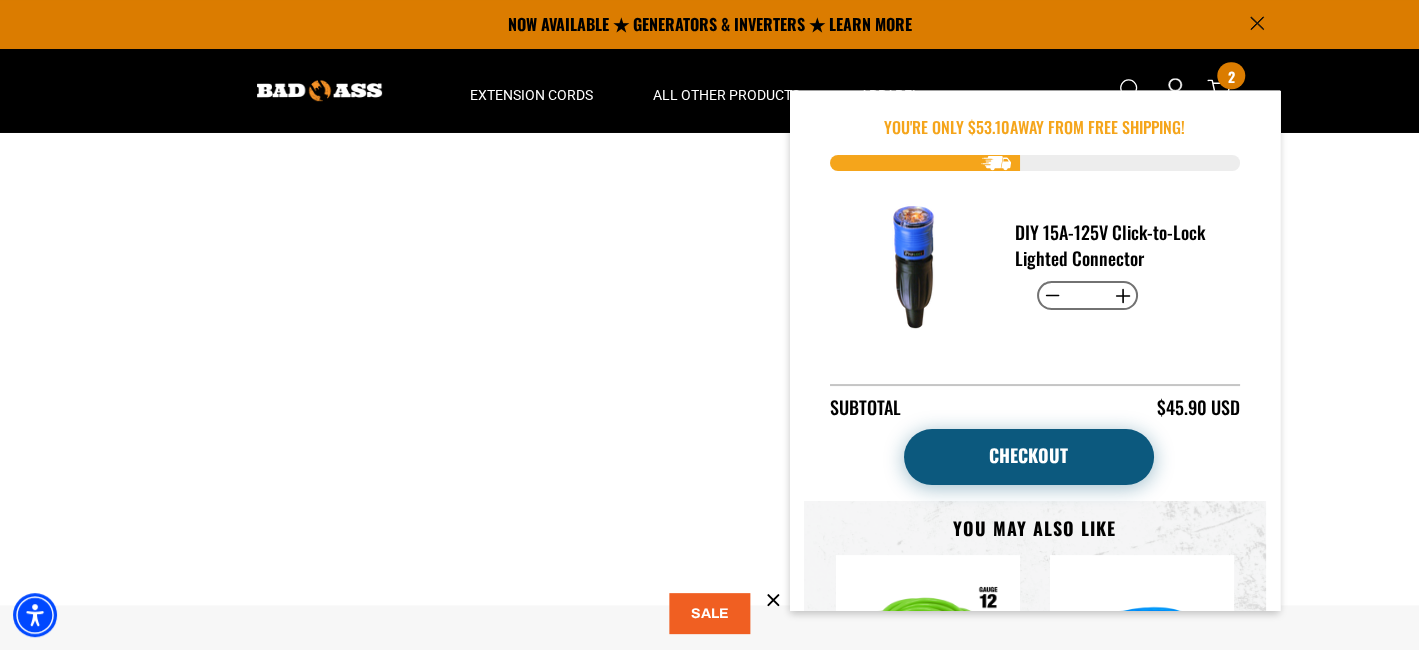 click on "Checkout" at bounding box center [1029, 457] 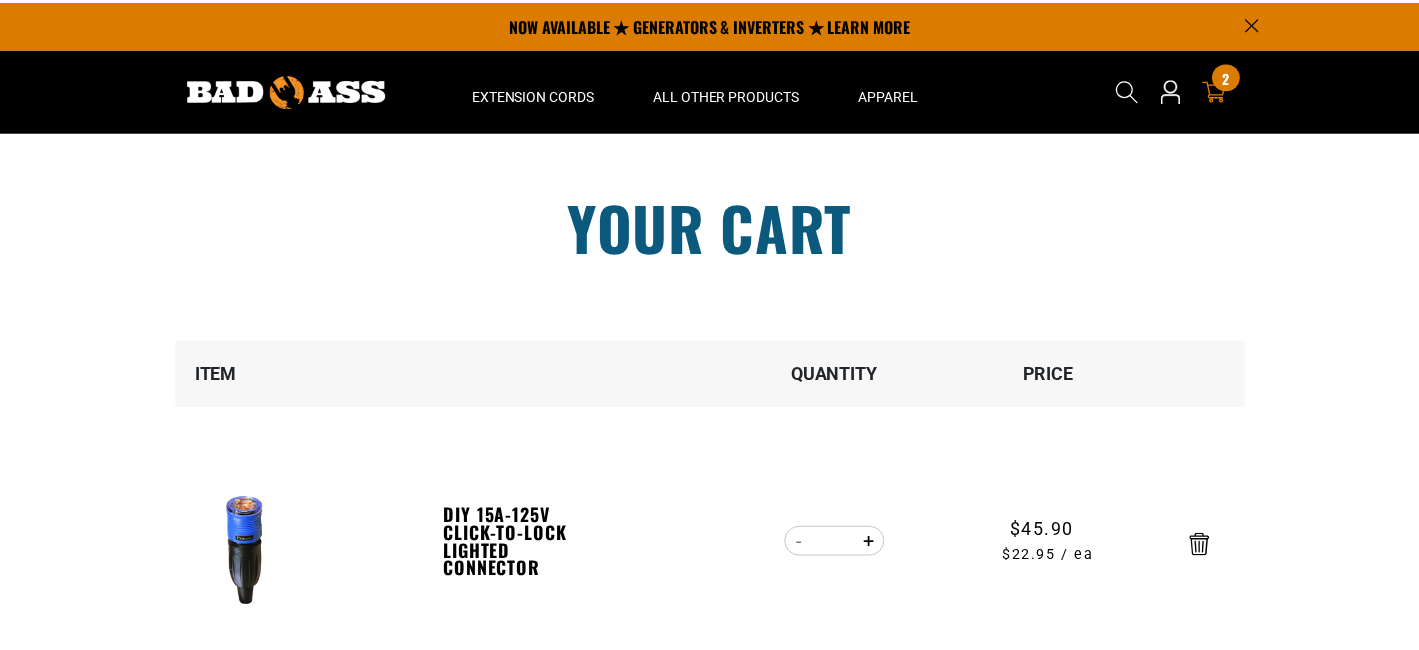 scroll, scrollTop: 0, scrollLeft: 0, axis: both 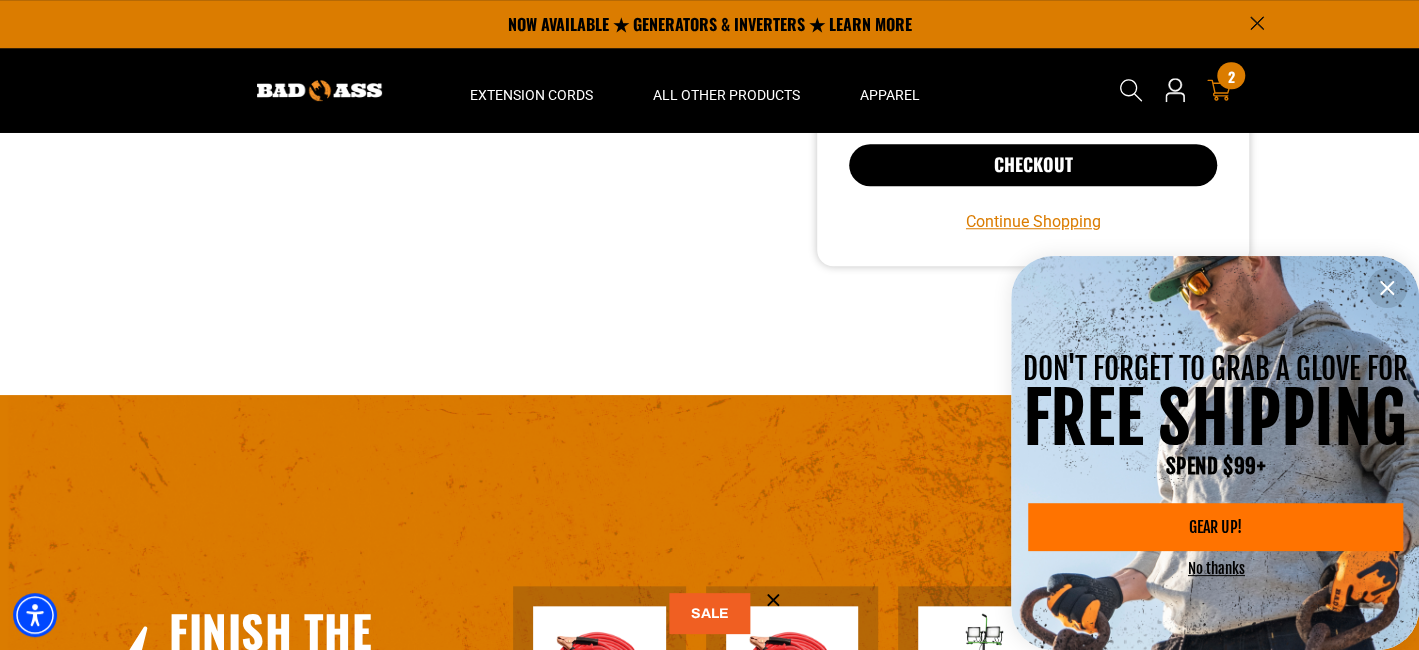 click on "Checkout" at bounding box center [1033, 165] 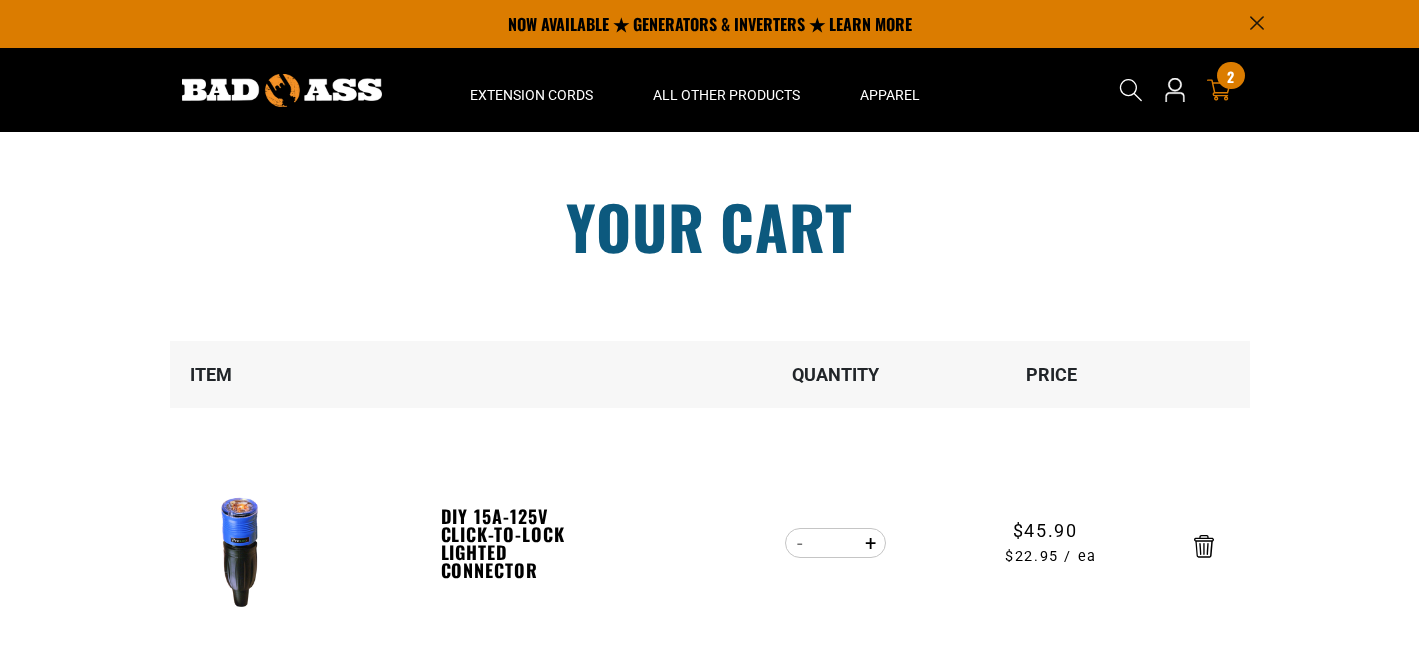 scroll, scrollTop: 0, scrollLeft: 0, axis: both 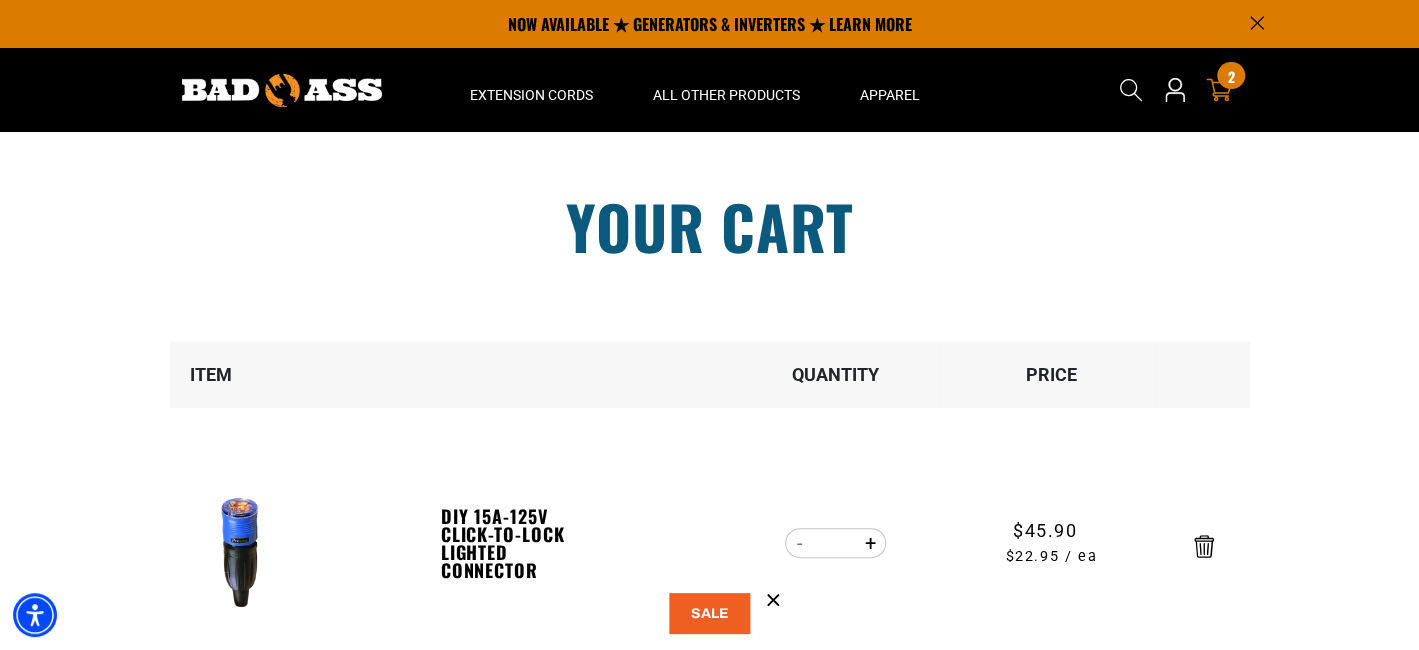 click 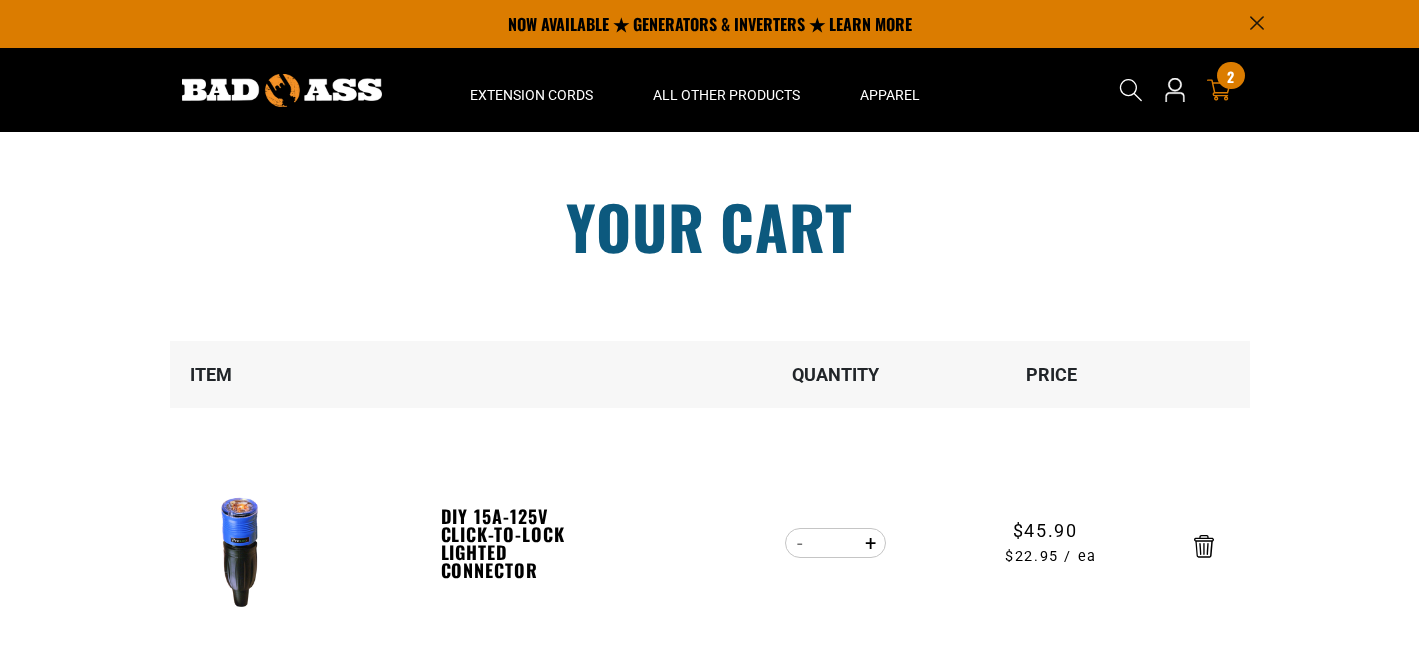 scroll, scrollTop: 0, scrollLeft: 0, axis: both 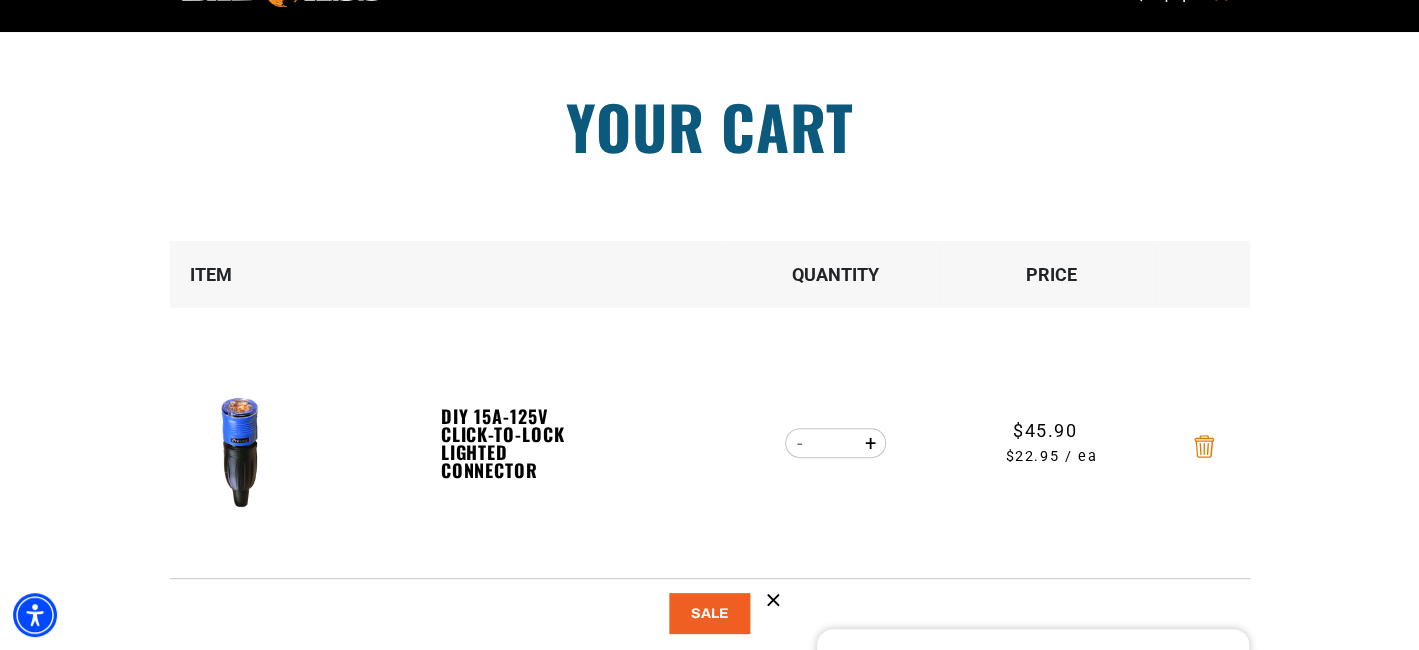 click 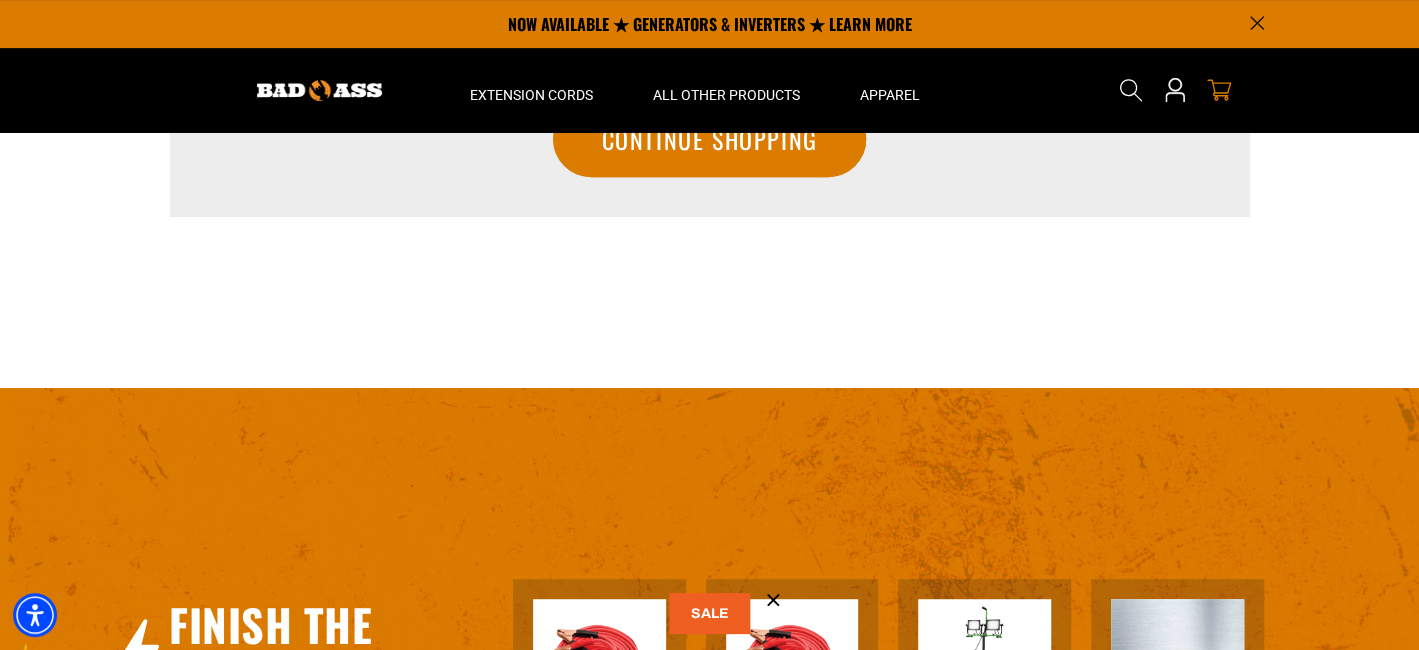 scroll, scrollTop: 0, scrollLeft: 0, axis: both 